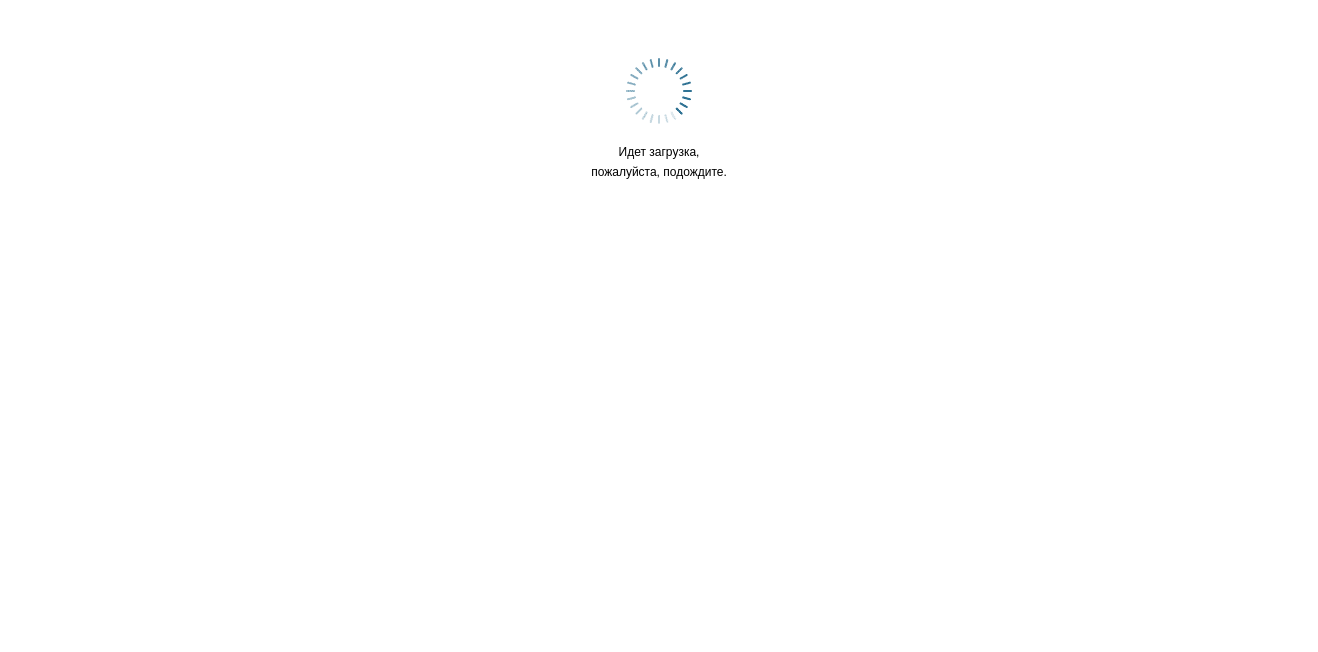 scroll, scrollTop: 0, scrollLeft: 0, axis: both 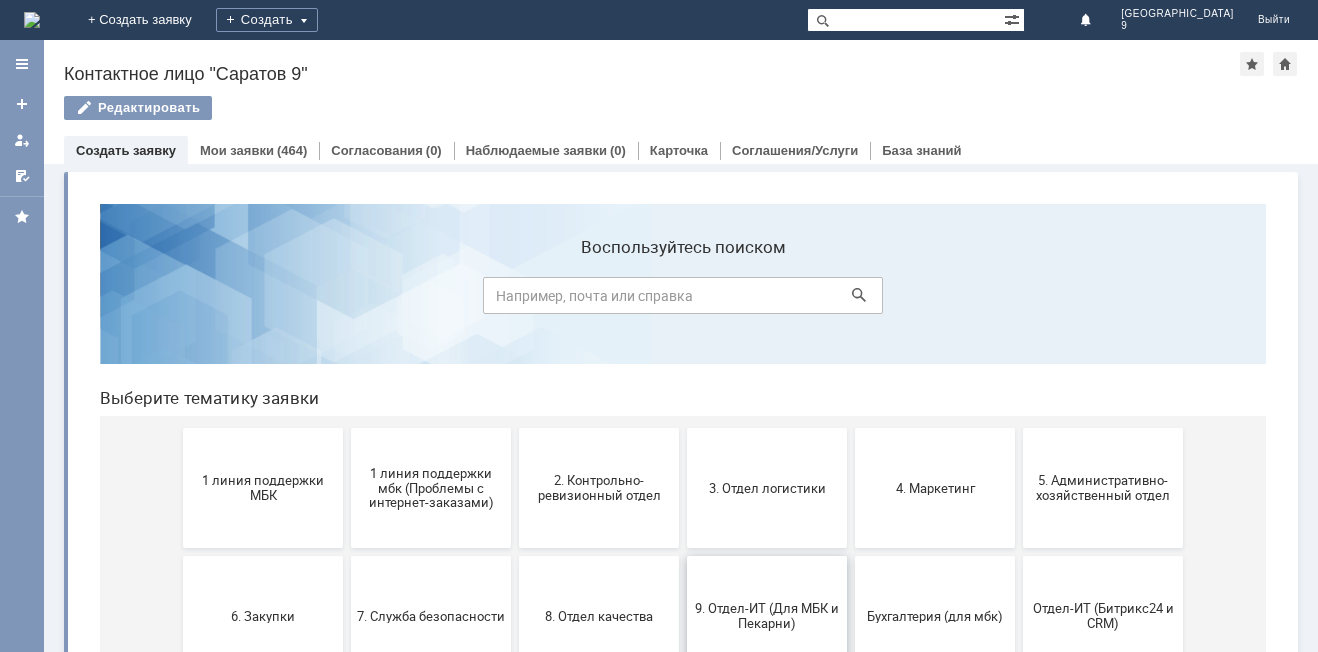 click on "9. Отдел-ИТ (Для МБК и Пекарни)" at bounding box center (767, 616) 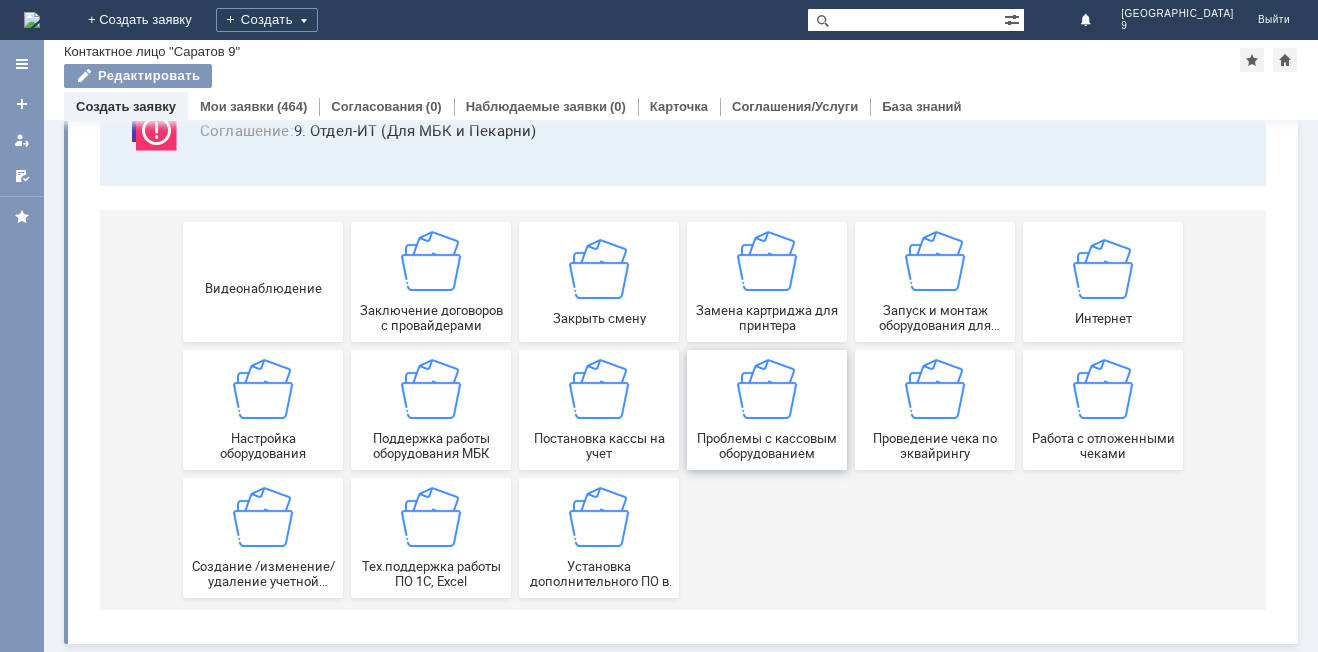 scroll, scrollTop: 166, scrollLeft: 0, axis: vertical 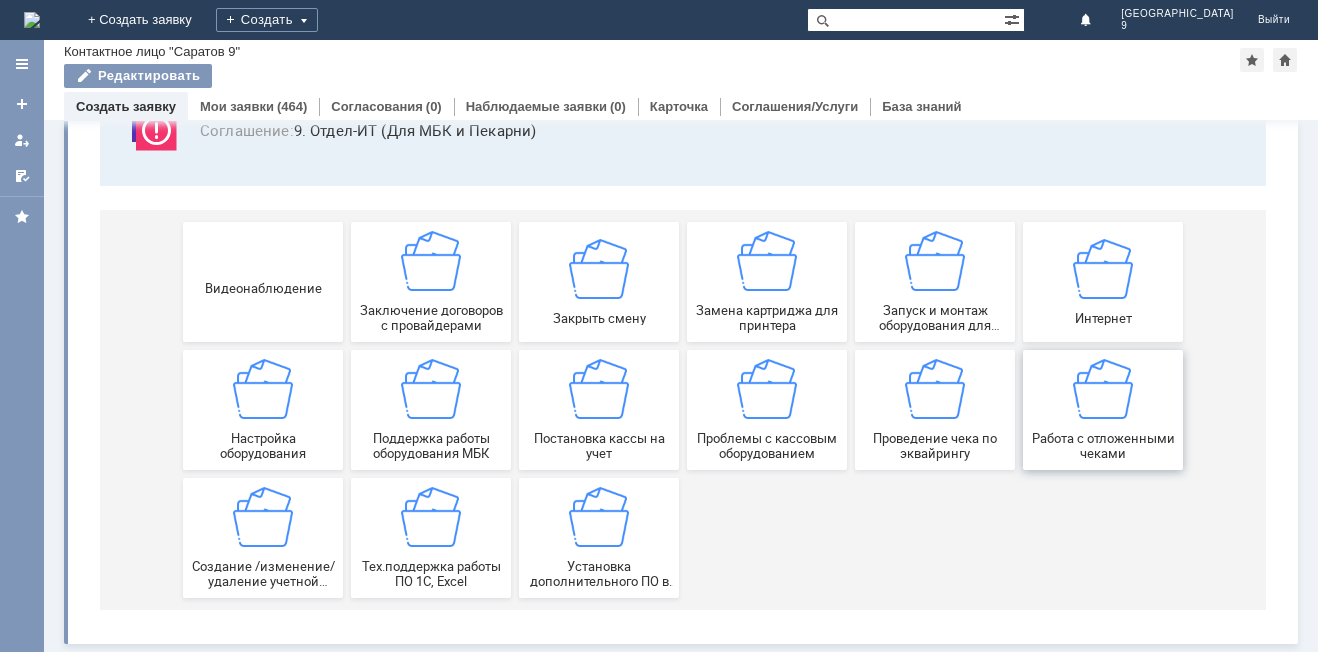 click at bounding box center (1103, 389) 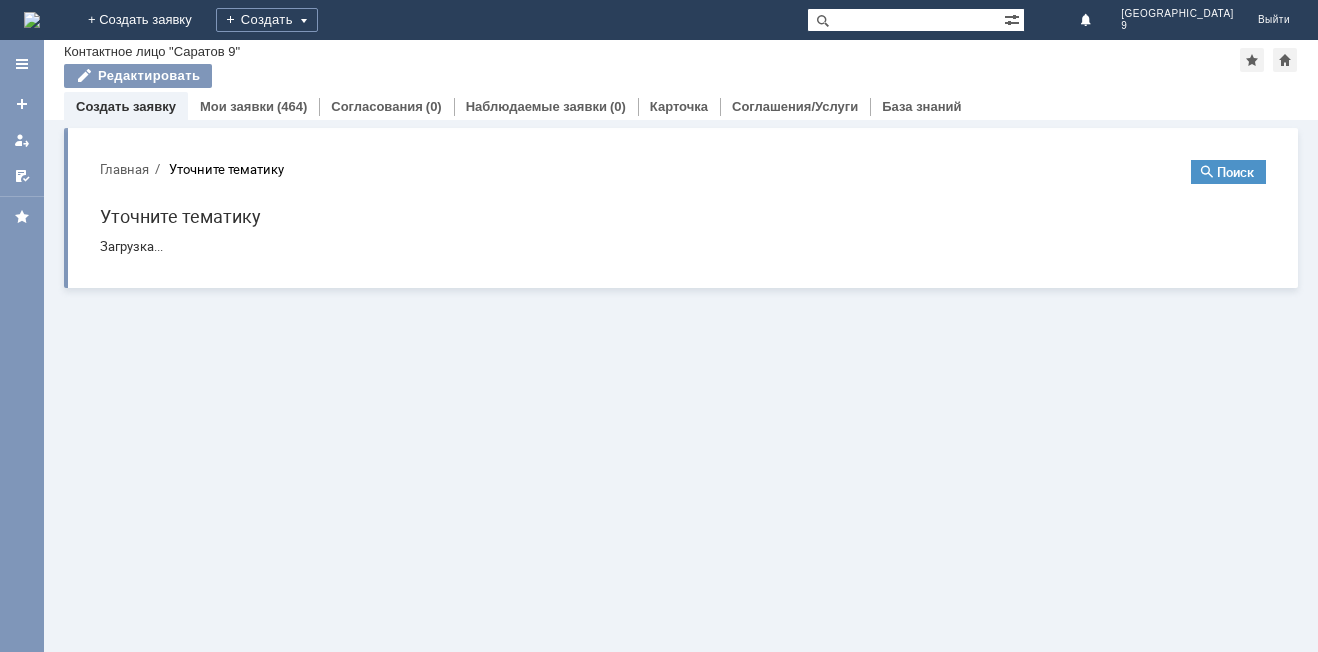scroll, scrollTop: 0, scrollLeft: 0, axis: both 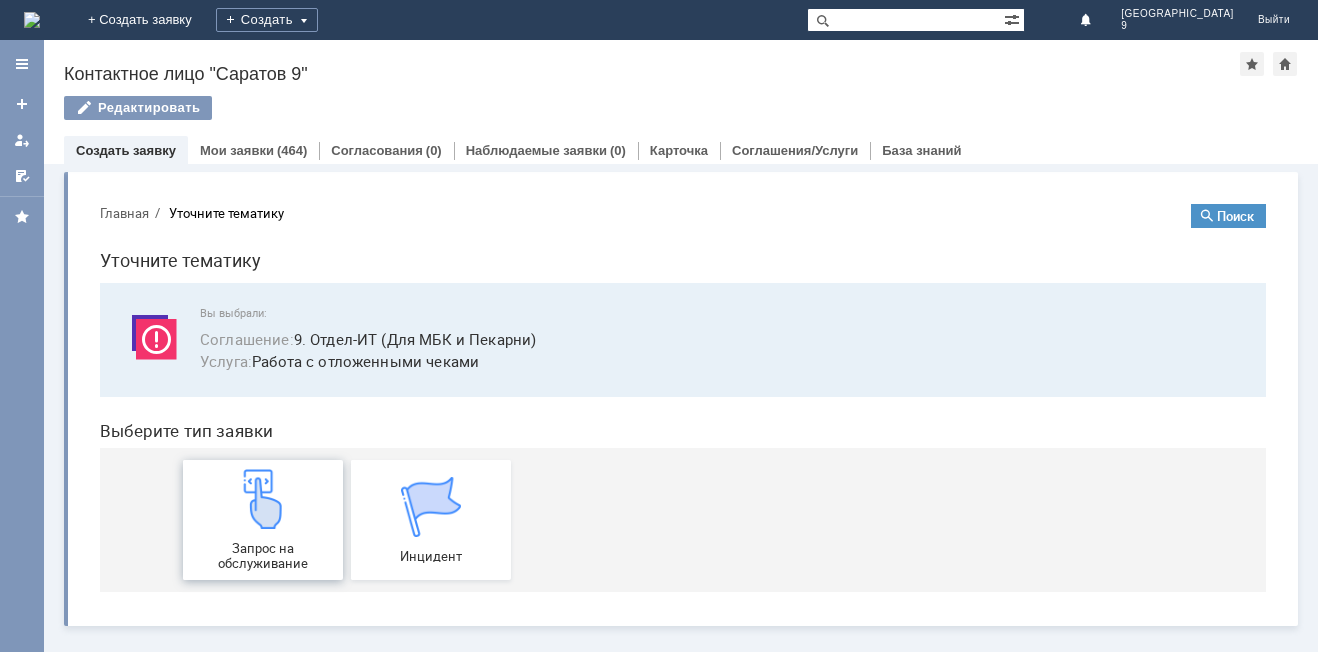 click at bounding box center (263, 499) 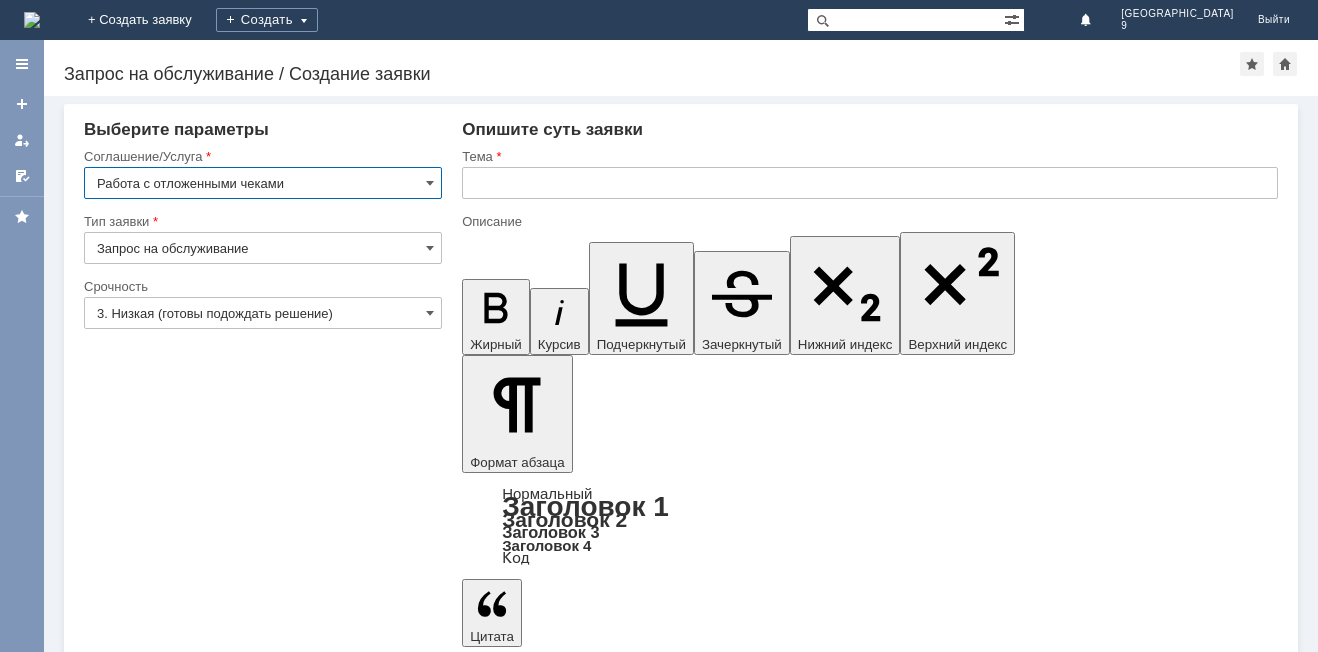 scroll, scrollTop: 0, scrollLeft: 0, axis: both 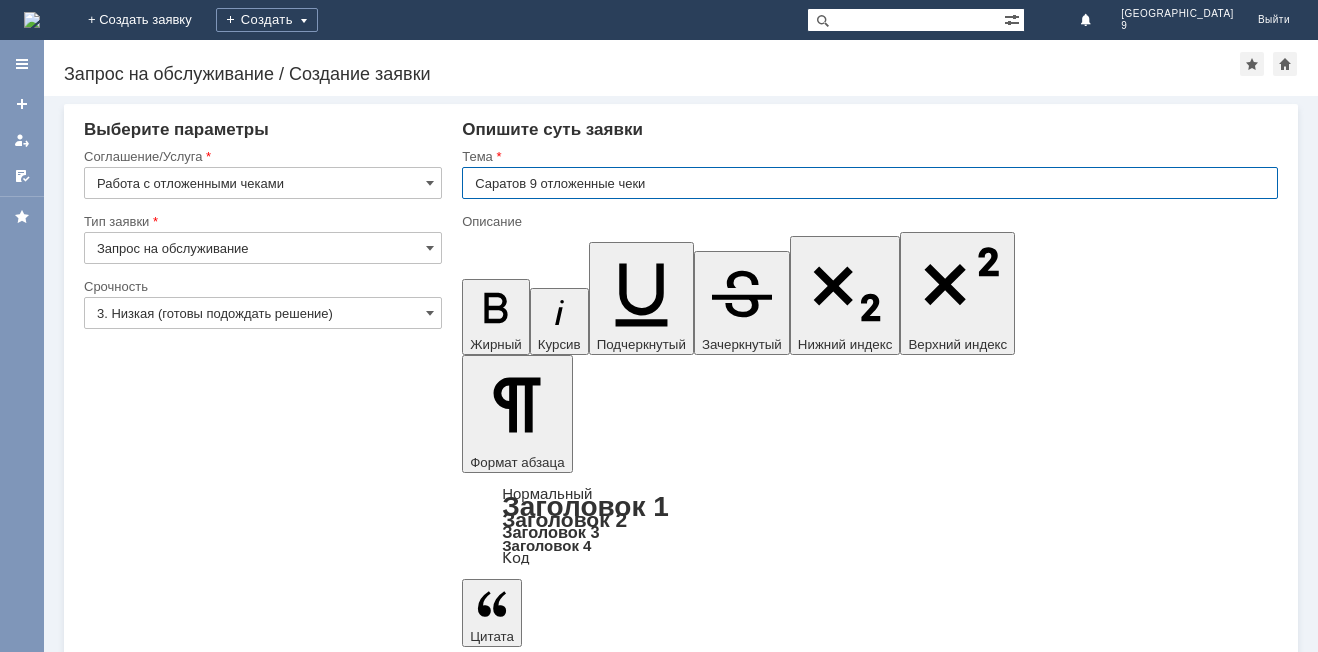type on "Саратов 9 отложенные чеки" 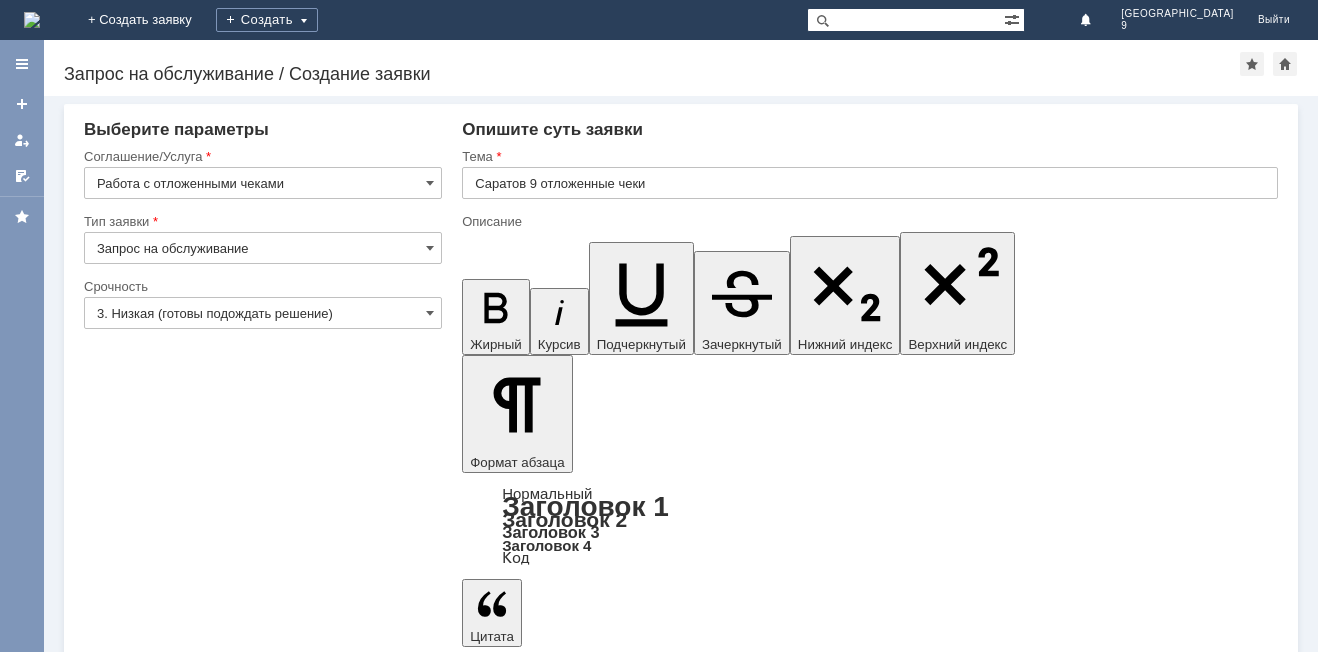click at bounding box center [625, 5389] 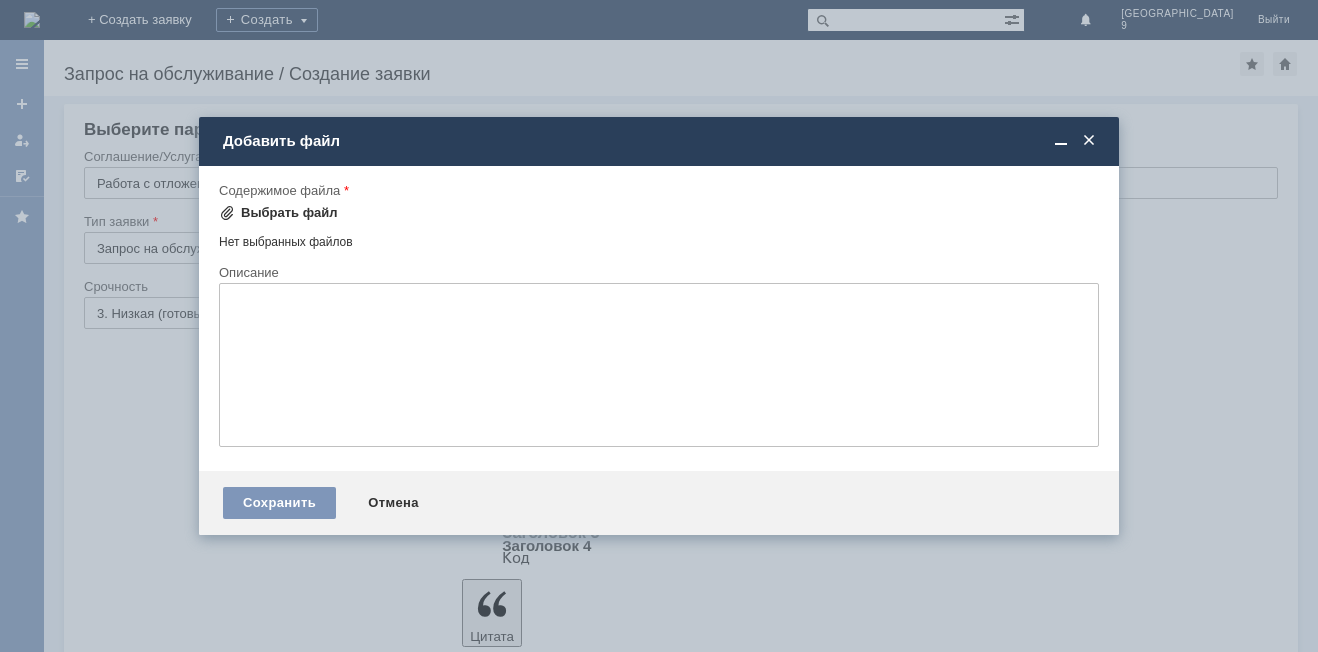 click on "Выбрать файл" at bounding box center (289, 213) 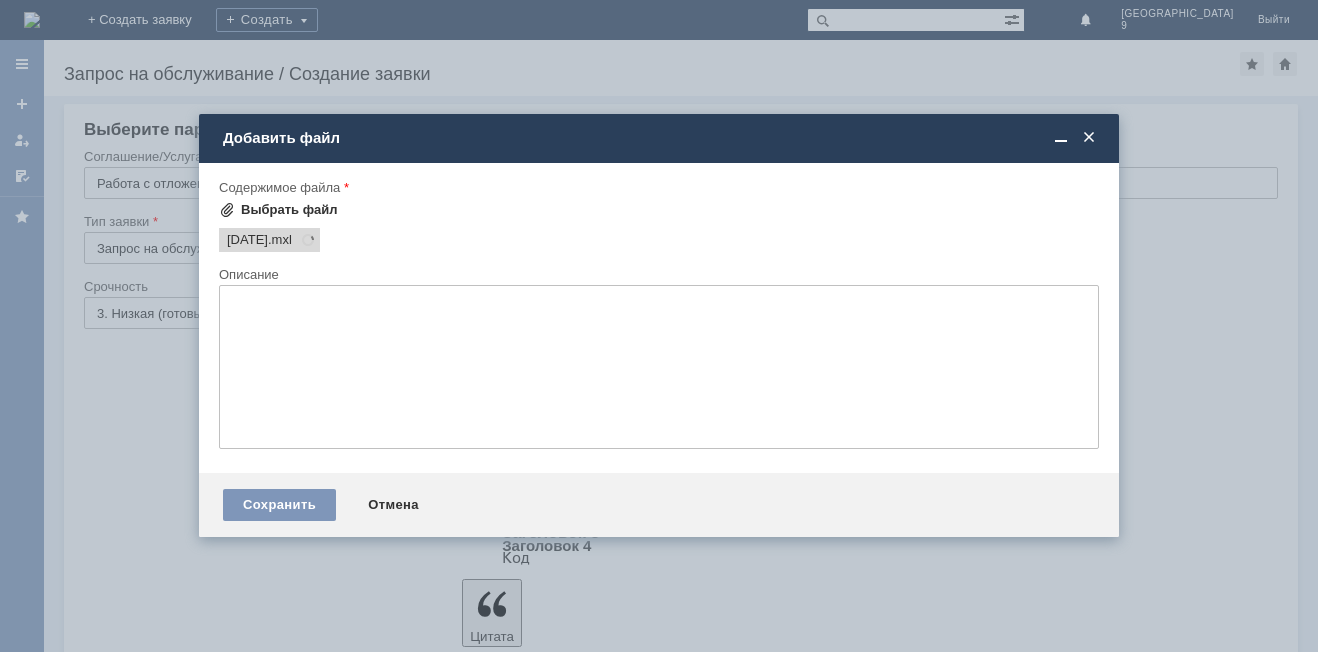 scroll, scrollTop: 0, scrollLeft: 0, axis: both 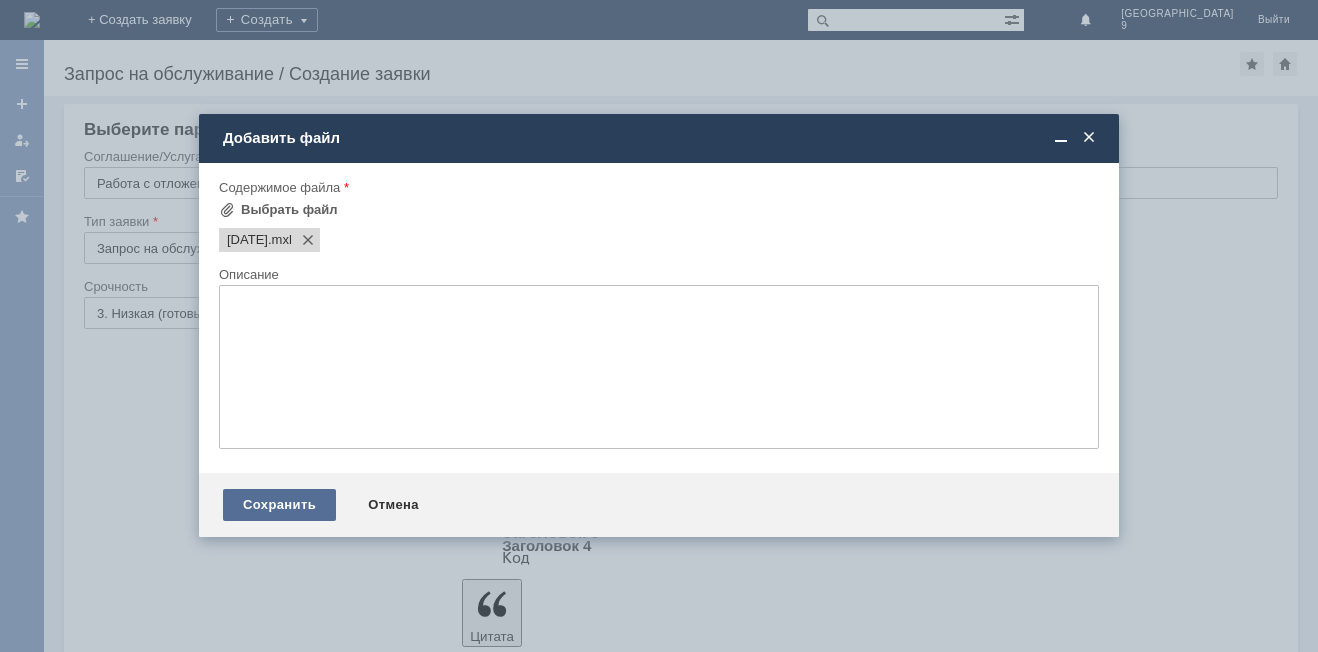 click on "Сохранить" at bounding box center [279, 505] 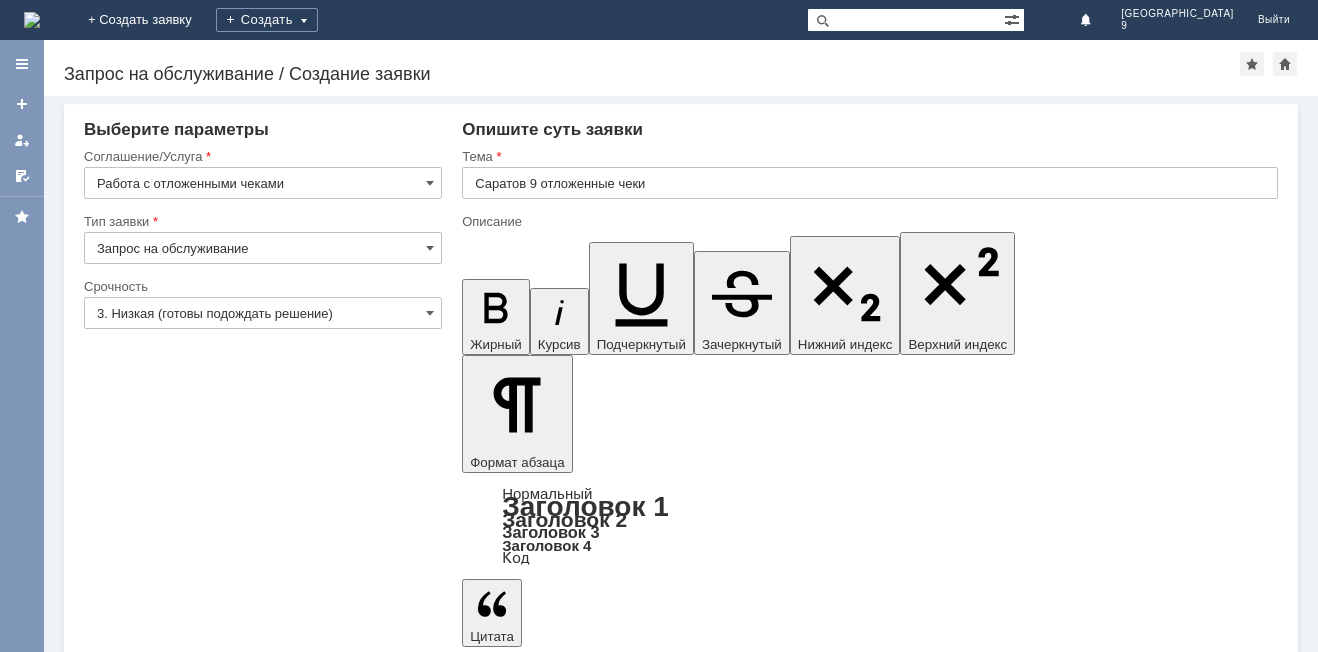 click on "Сохранить" at bounding box center (144, 5623) 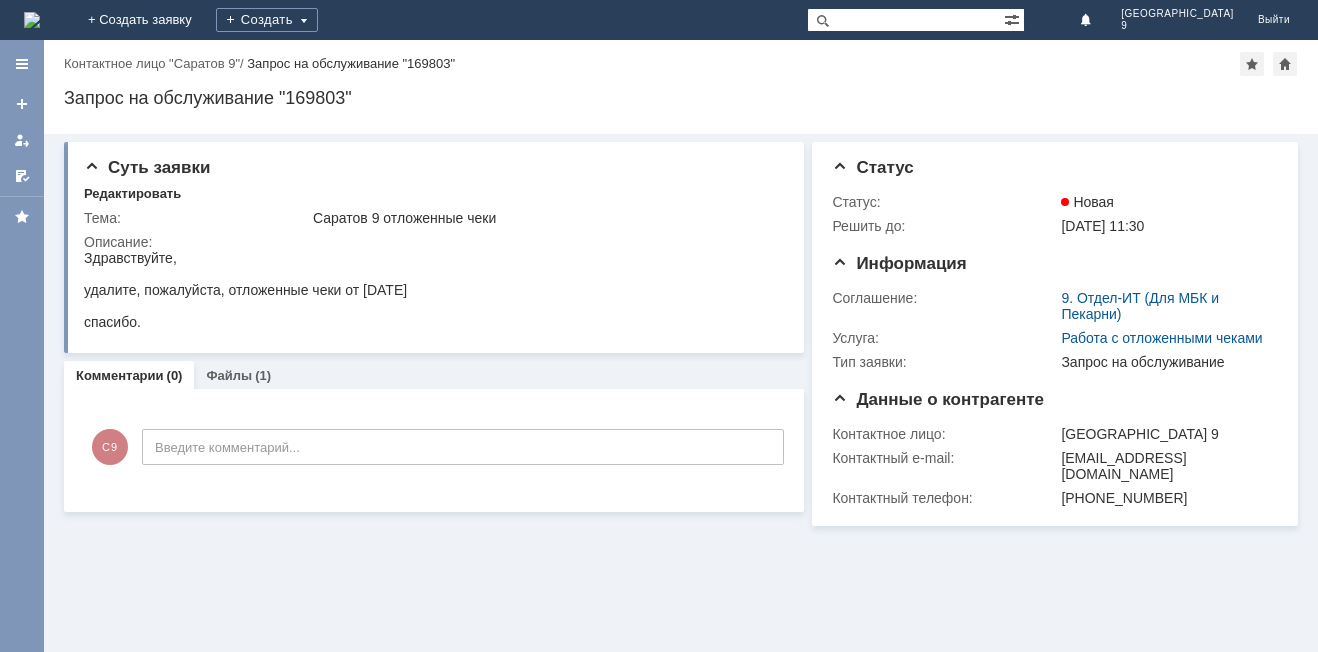 scroll, scrollTop: 0, scrollLeft: 0, axis: both 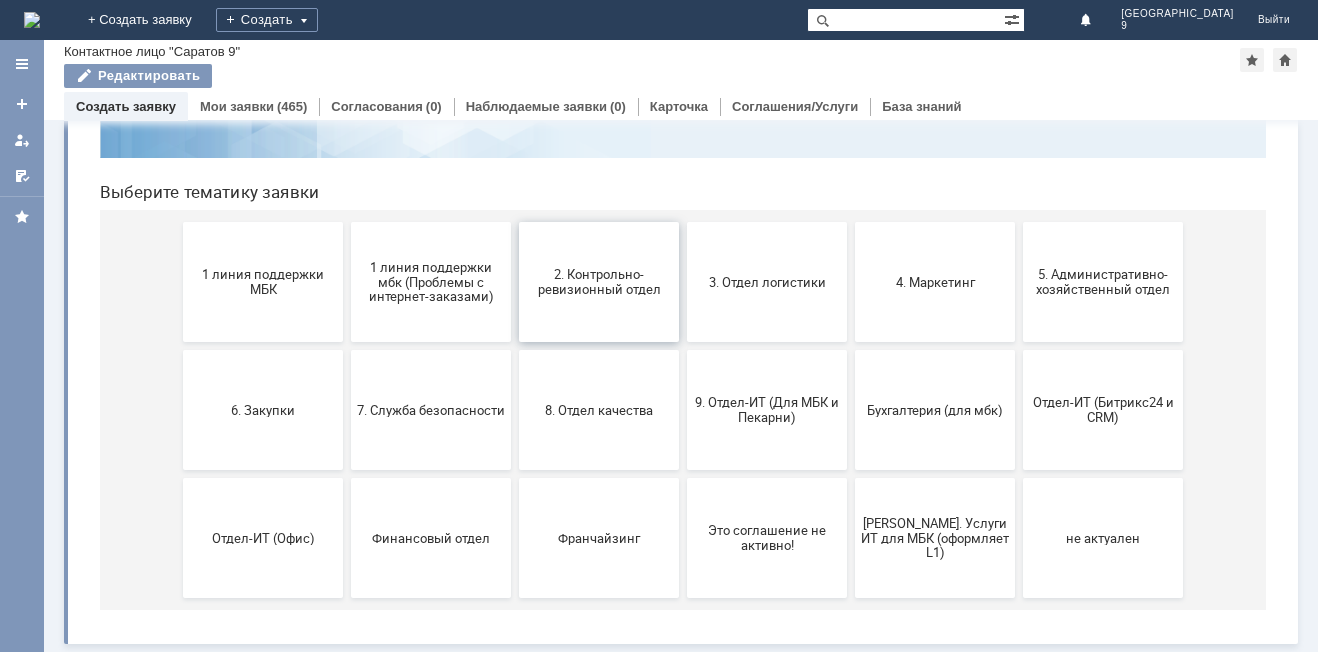 click on "2. Контрольно-ревизионный отдел" at bounding box center (599, 282) 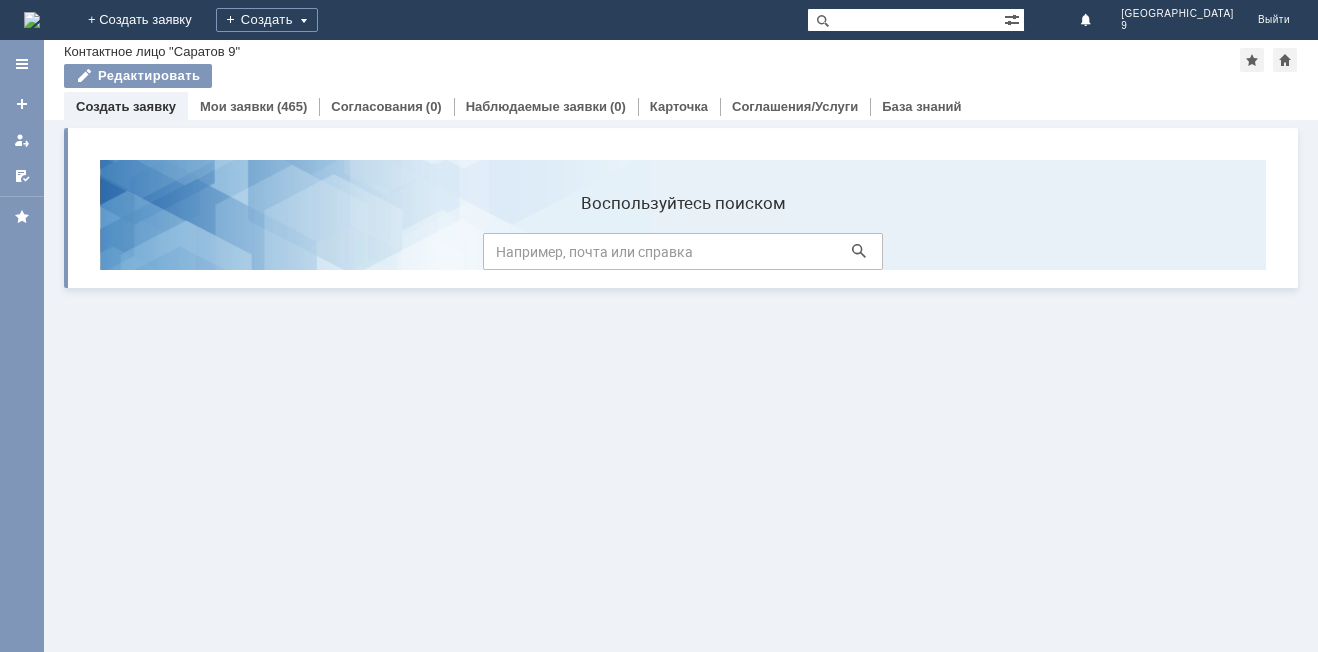 scroll, scrollTop: 0, scrollLeft: 0, axis: both 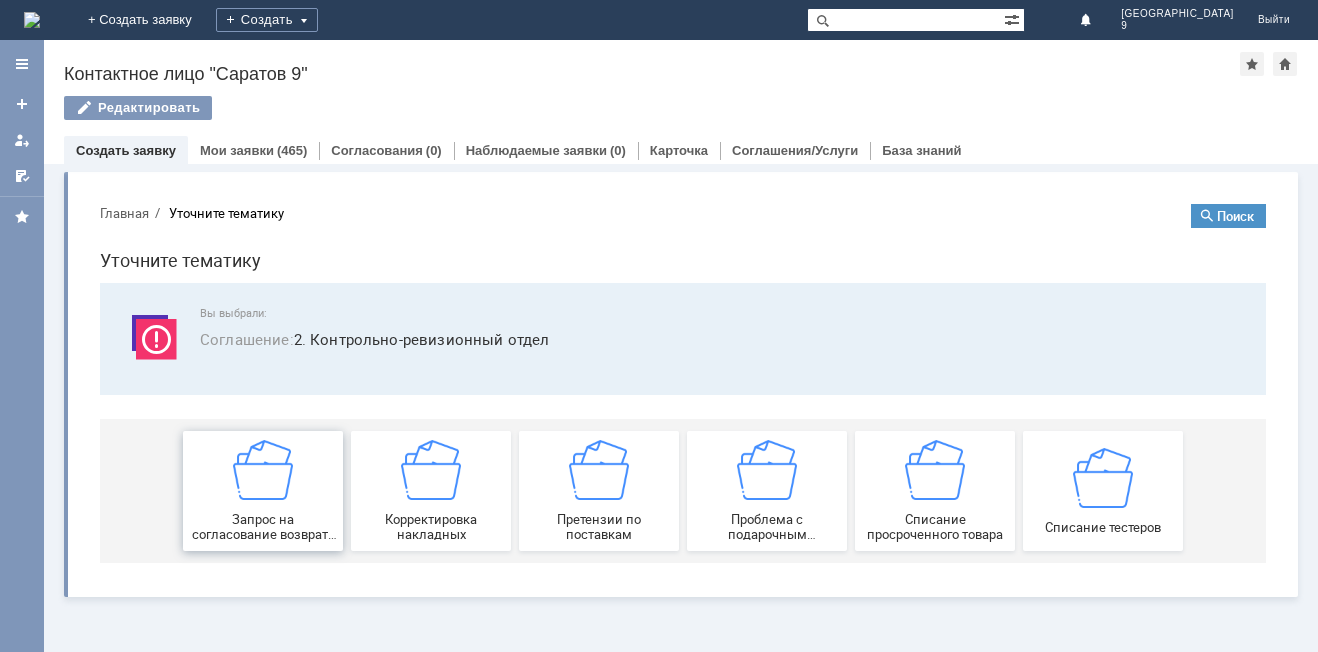 click at bounding box center (263, 470) 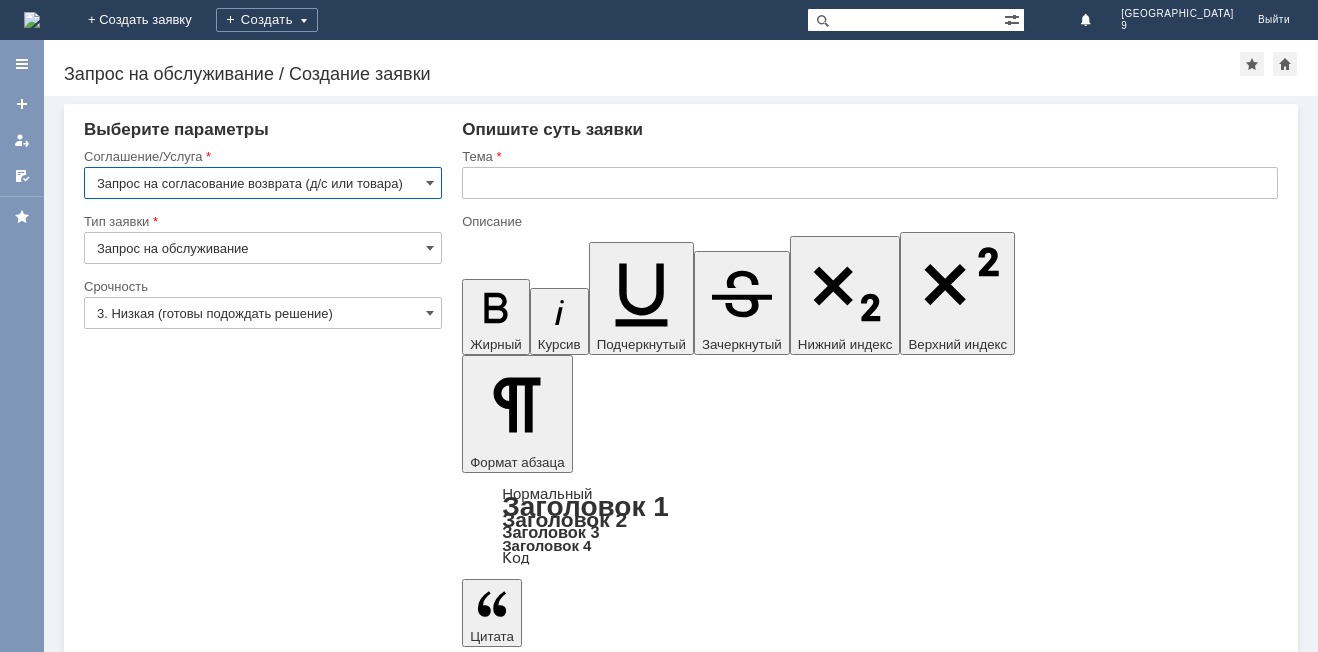 scroll, scrollTop: 0, scrollLeft: 0, axis: both 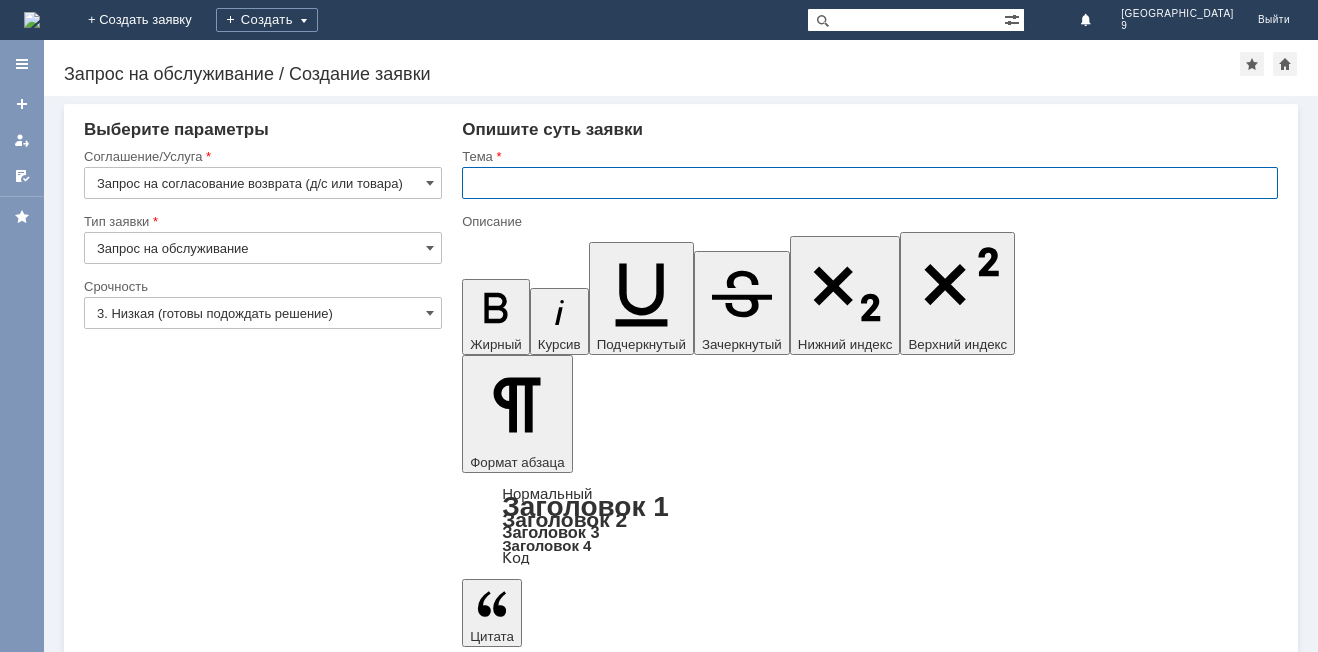 click at bounding box center (870, 183) 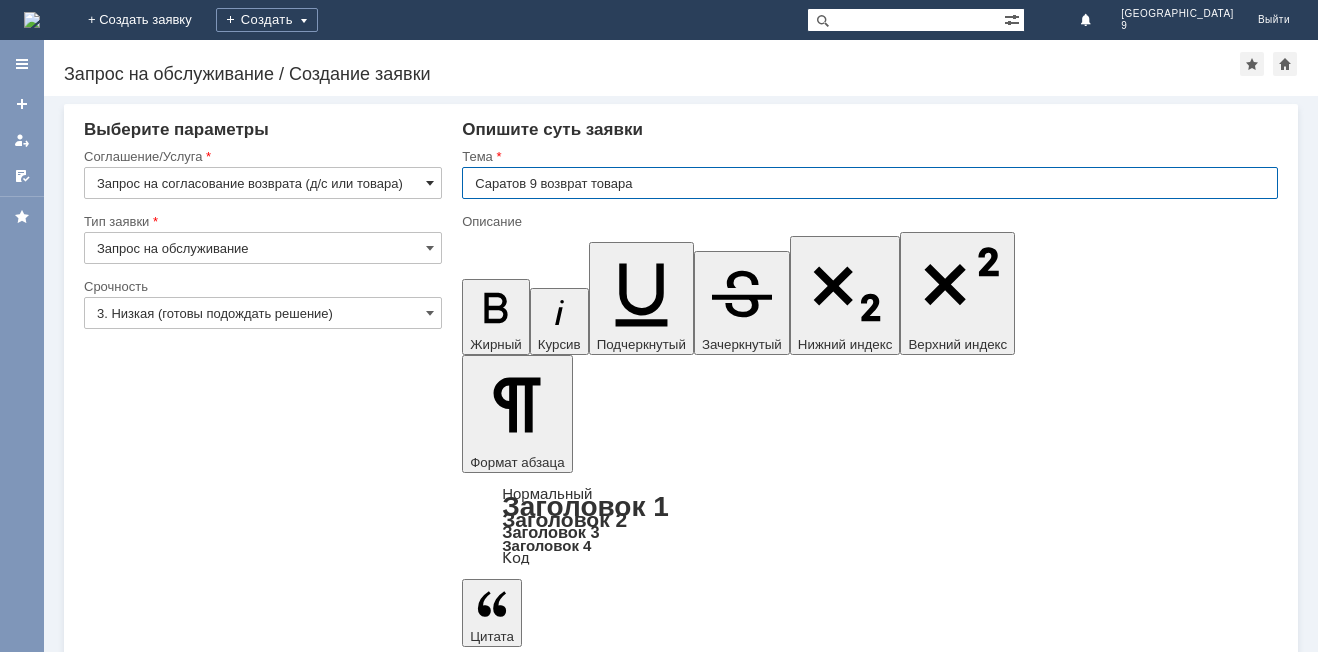 type on "Саратов 9 возврат товара" 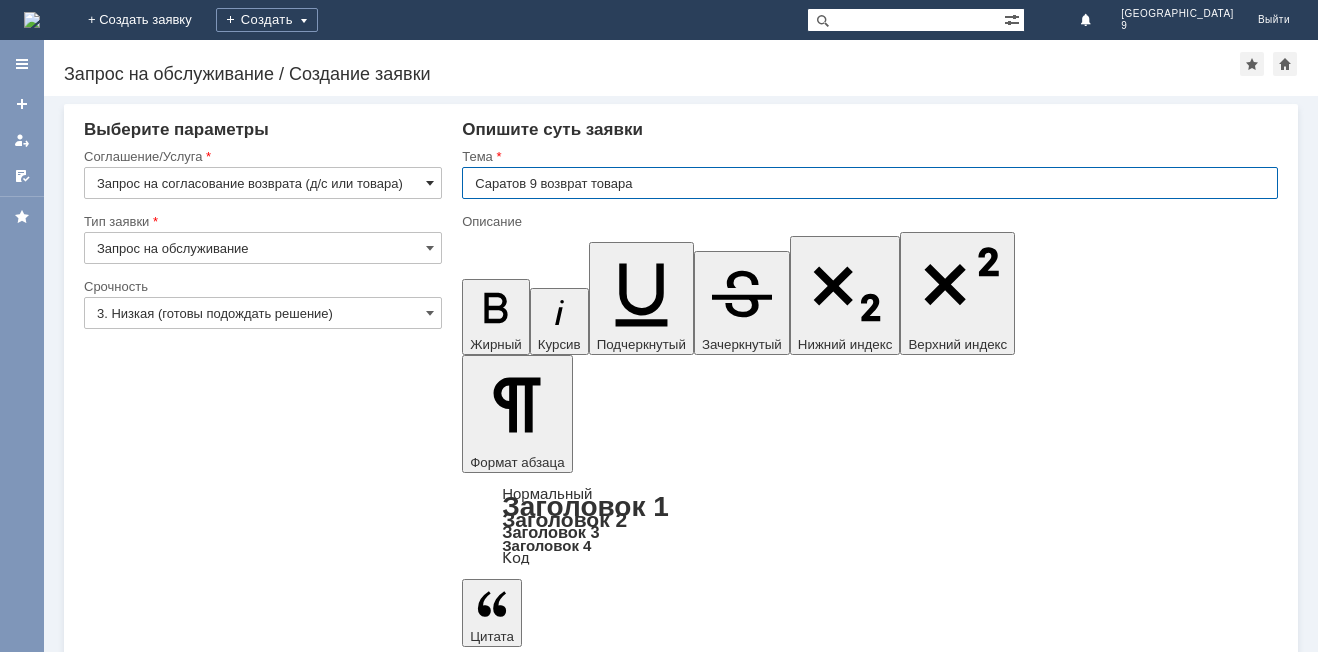 click at bounding box center [430, 183] 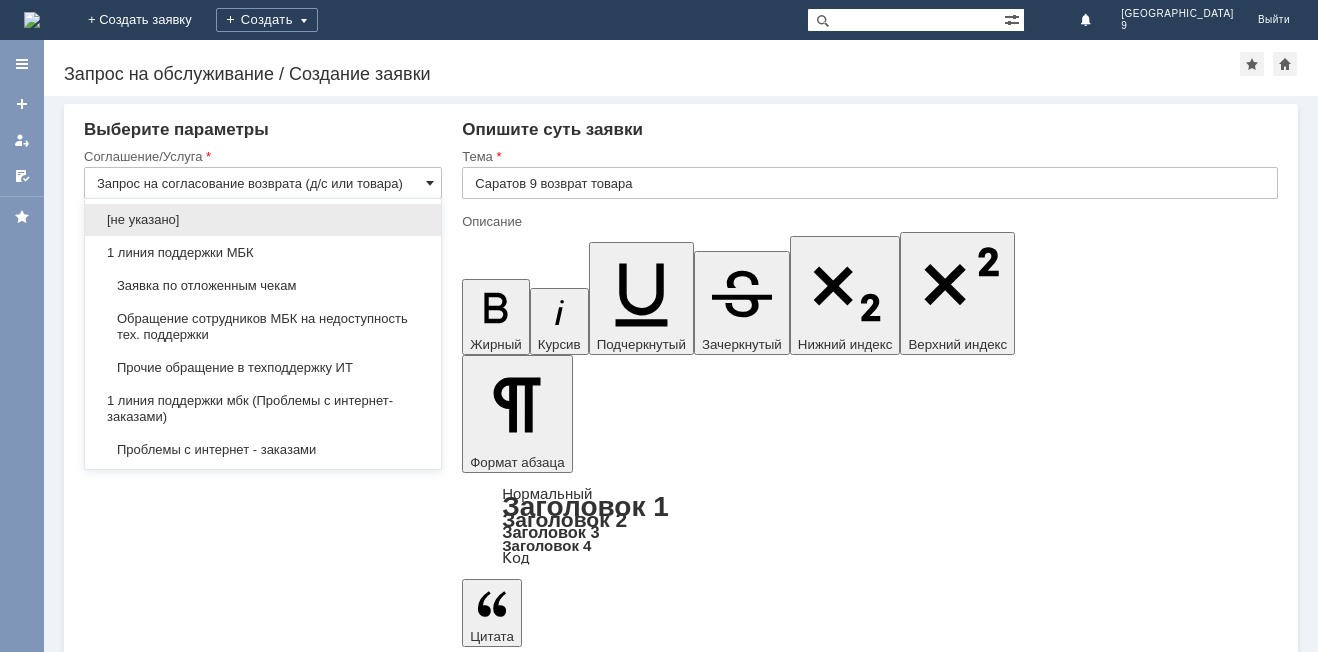 scroll, scrollTop: 300, scrollLeft: 0, axis: vertical 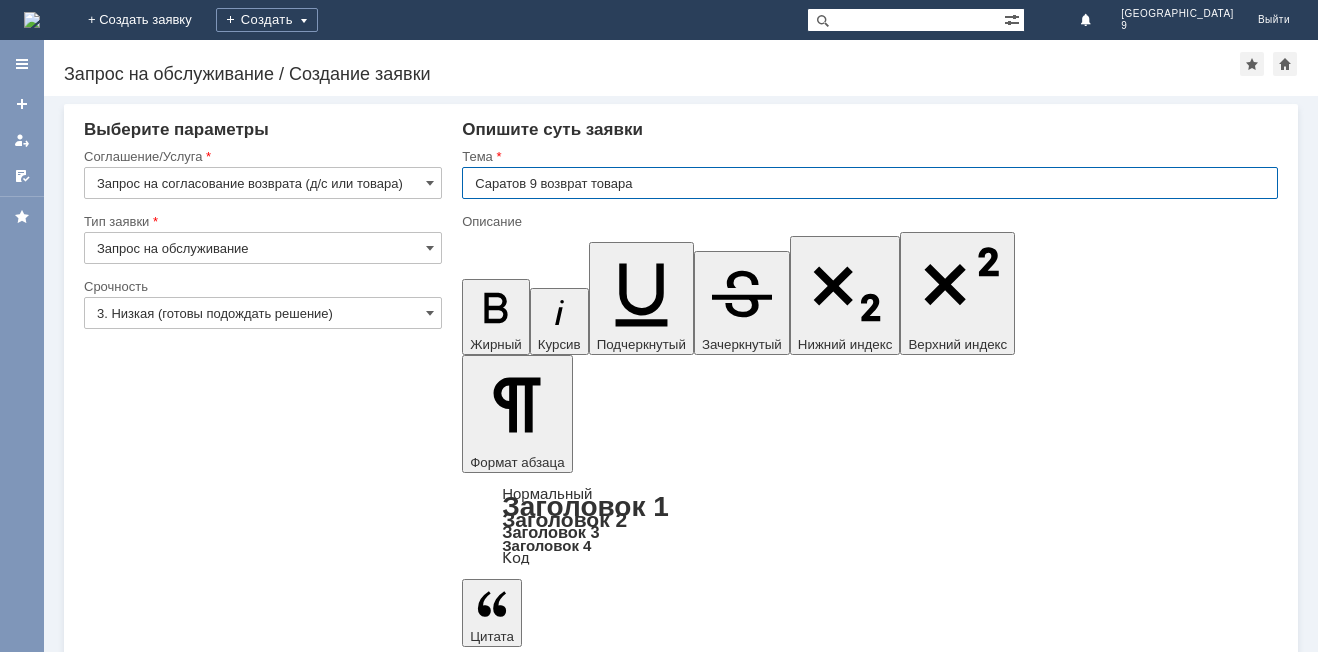 click on "Саратов 9 возврат товара" at bounding box center [870, 183] 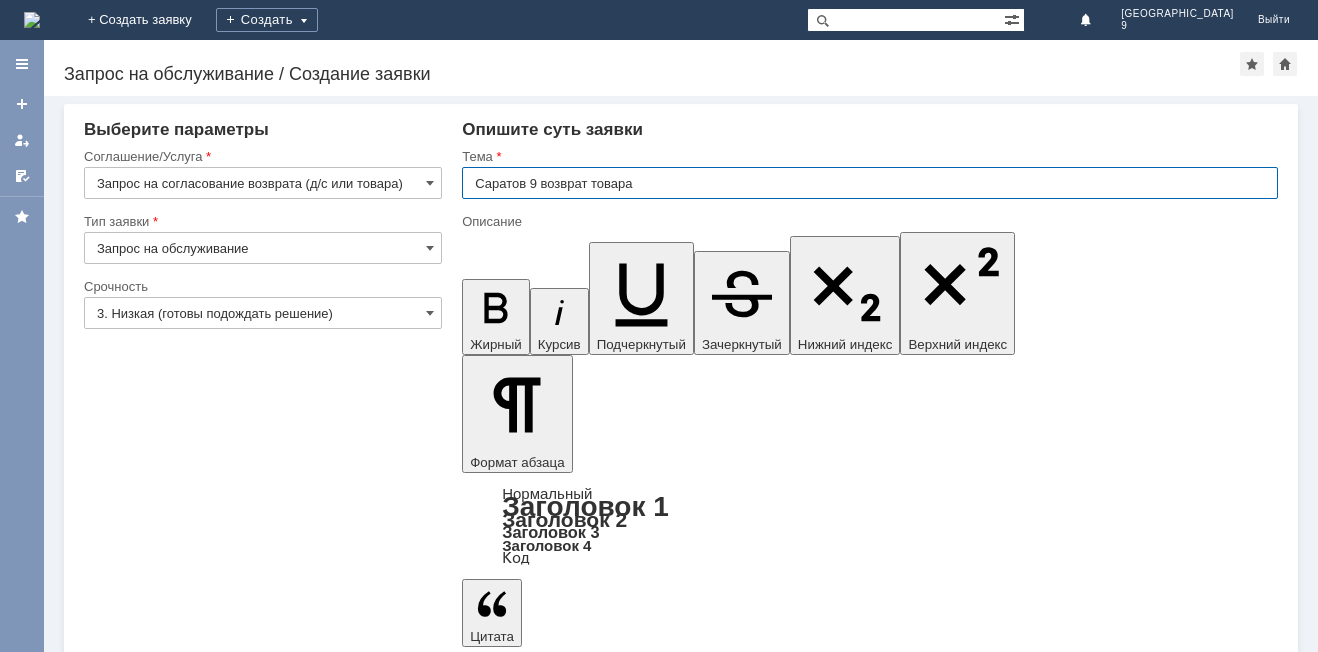 type on "Запрос на согласование возврата (д/с или товара)" 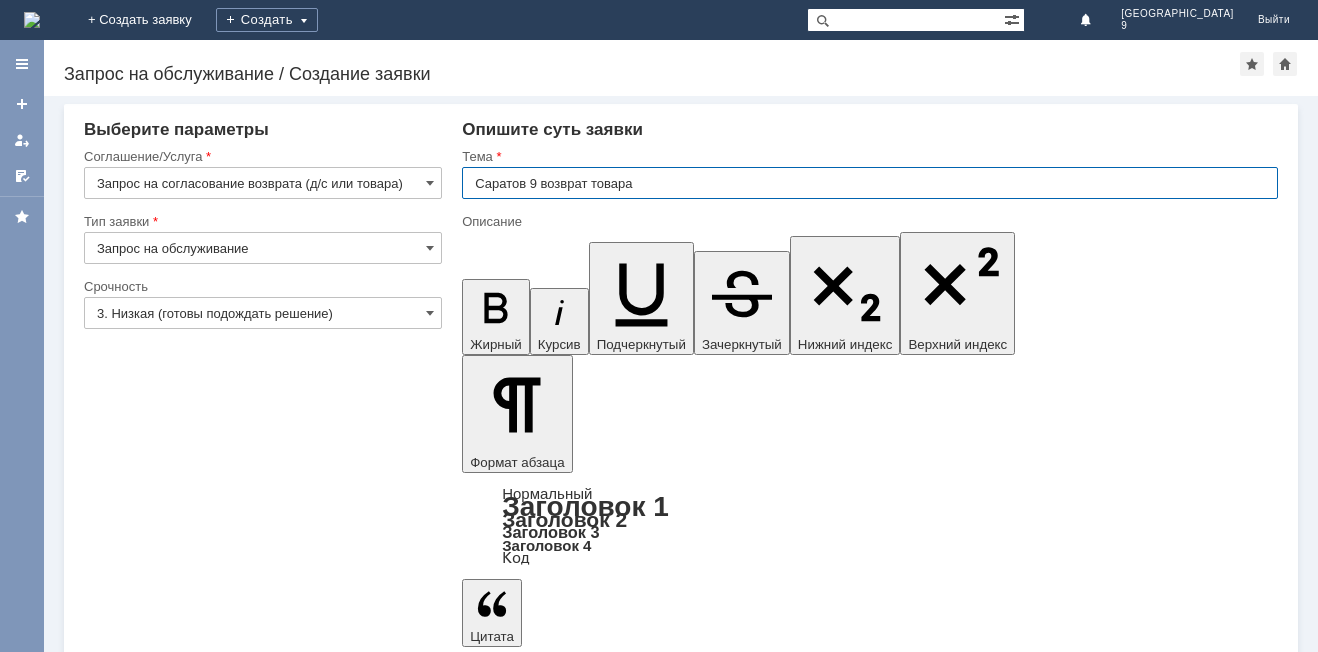 click on "Саратов 9 возврат товара" at bounding box center [870, 183] 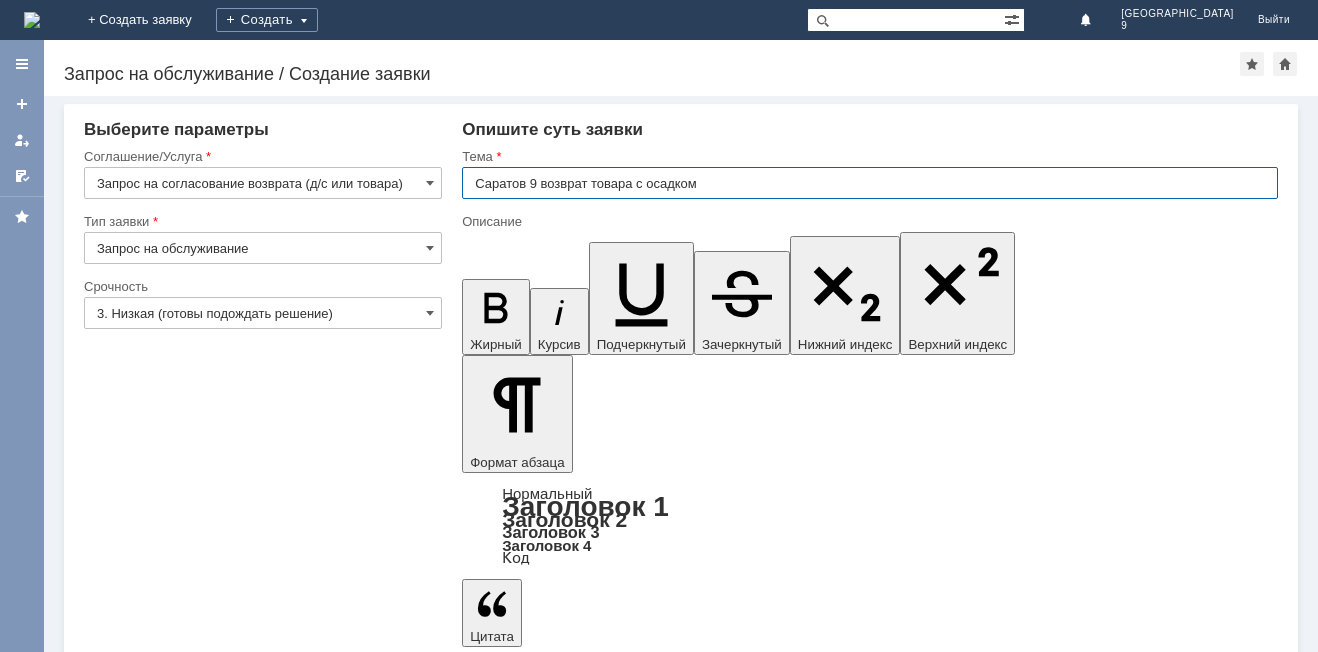 type on "Саратов 9 возврат товара с осадком" 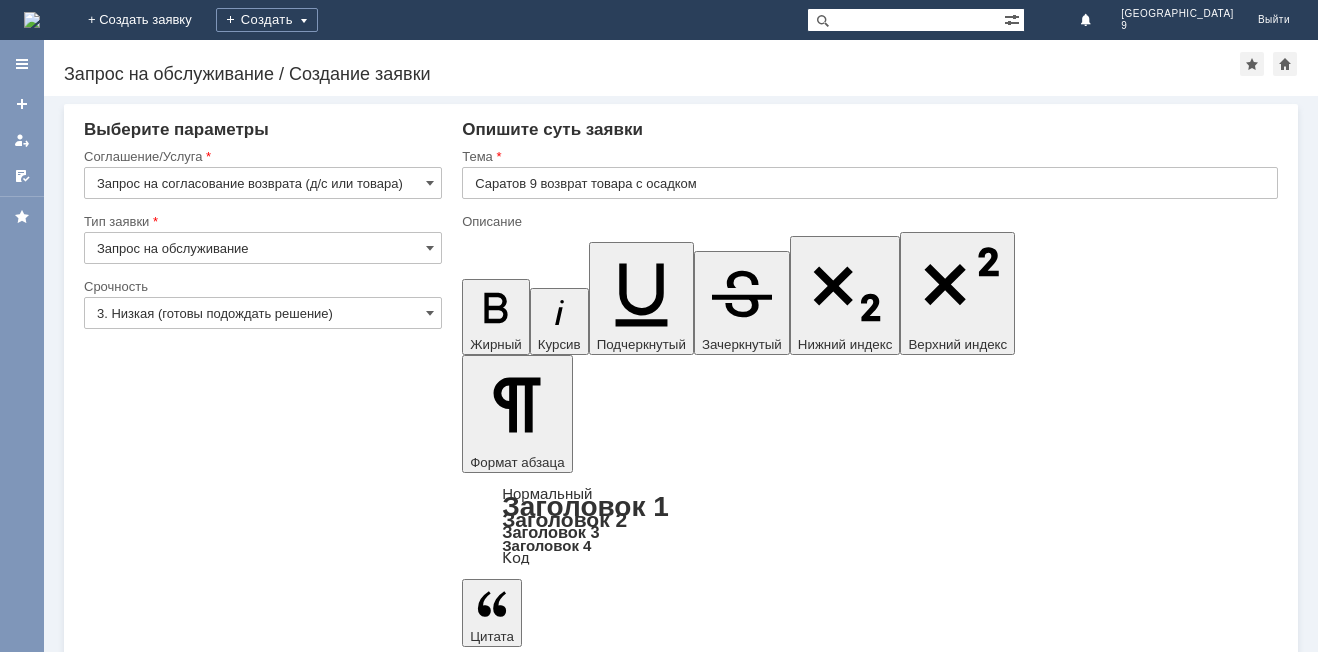 type 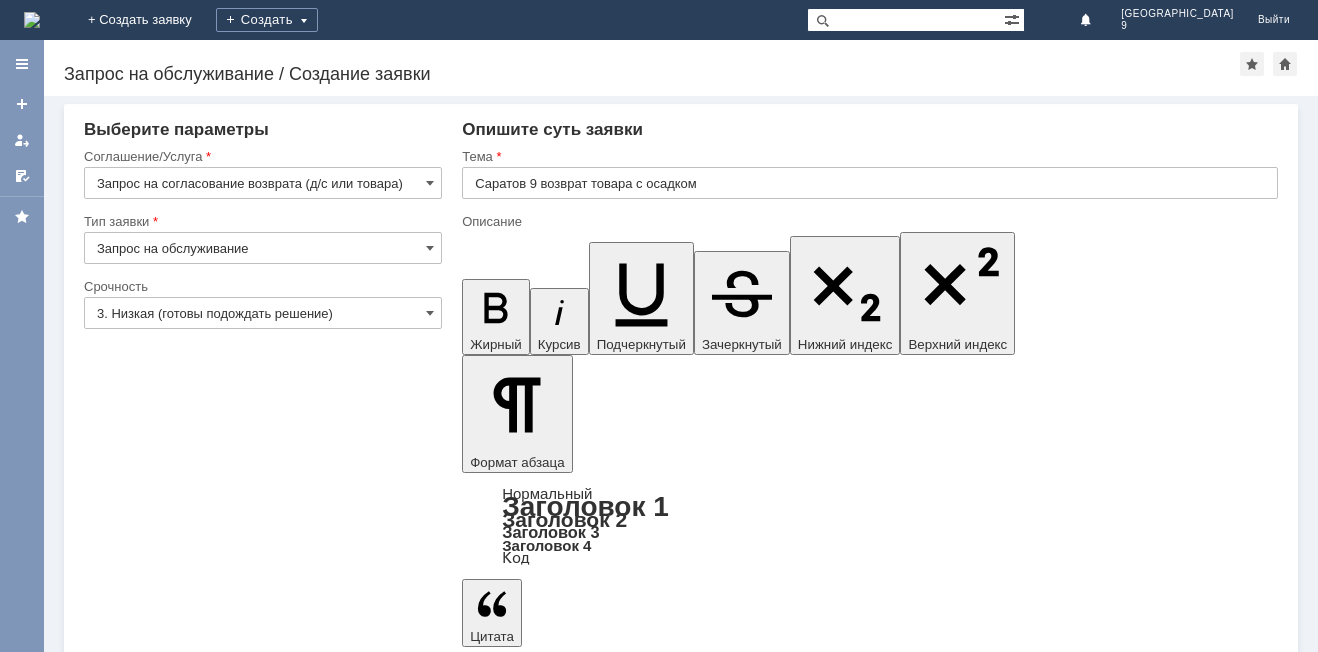 click on "​[DATE]" at bounding box center [625, 5364] 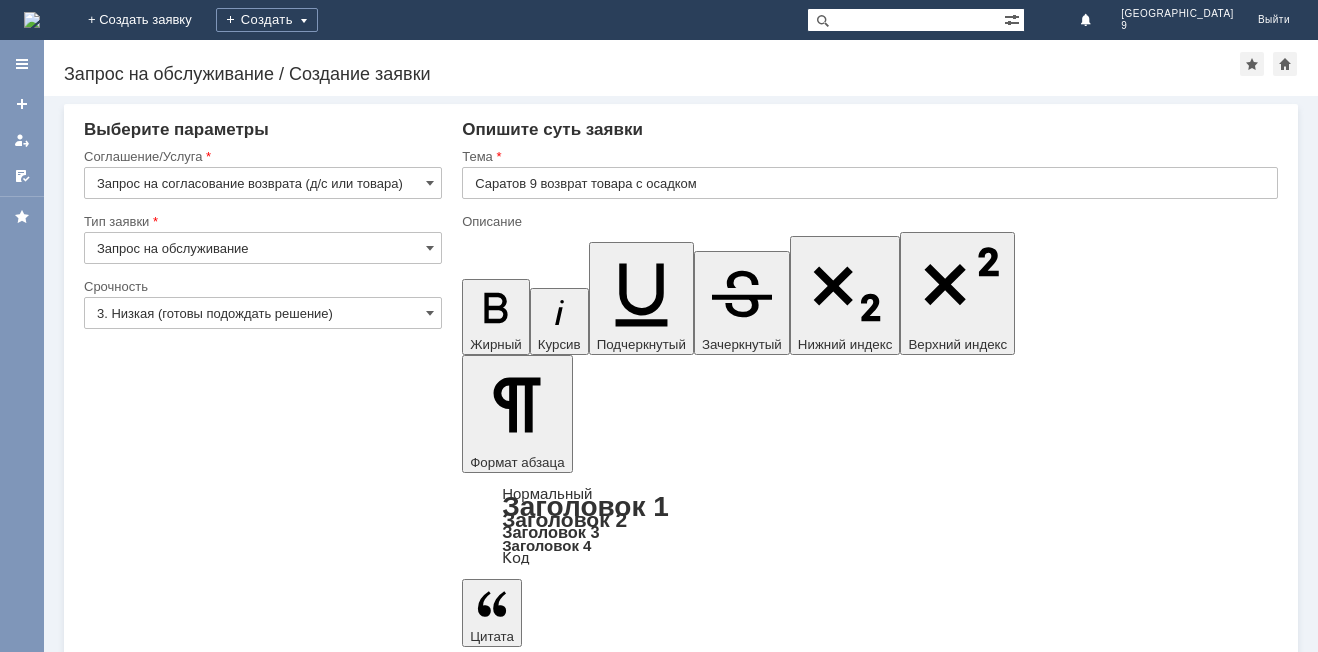 click on "[DATE] с поставкой товара пришла   мицеллярная вода "Мажи" с осадком" at bounding box center (625, 5380) 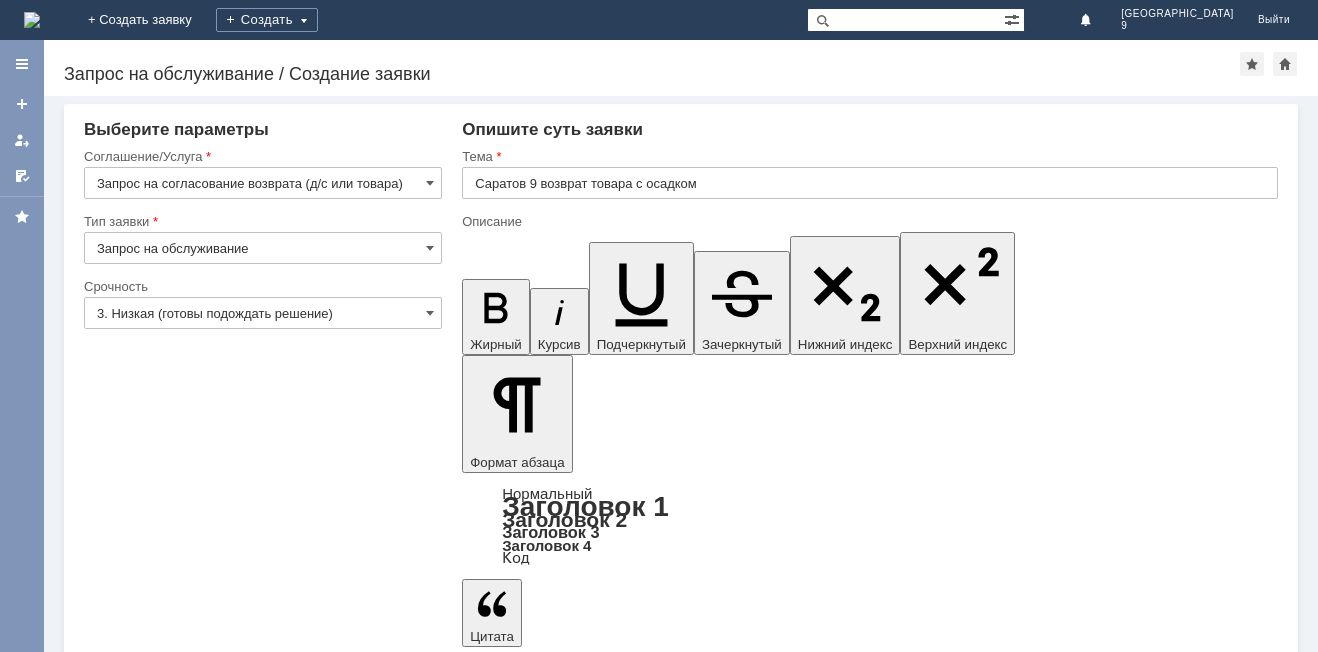 click on "с плавающими частицами внутри в количестве 12 штук." at bounding box center [625, 5420] 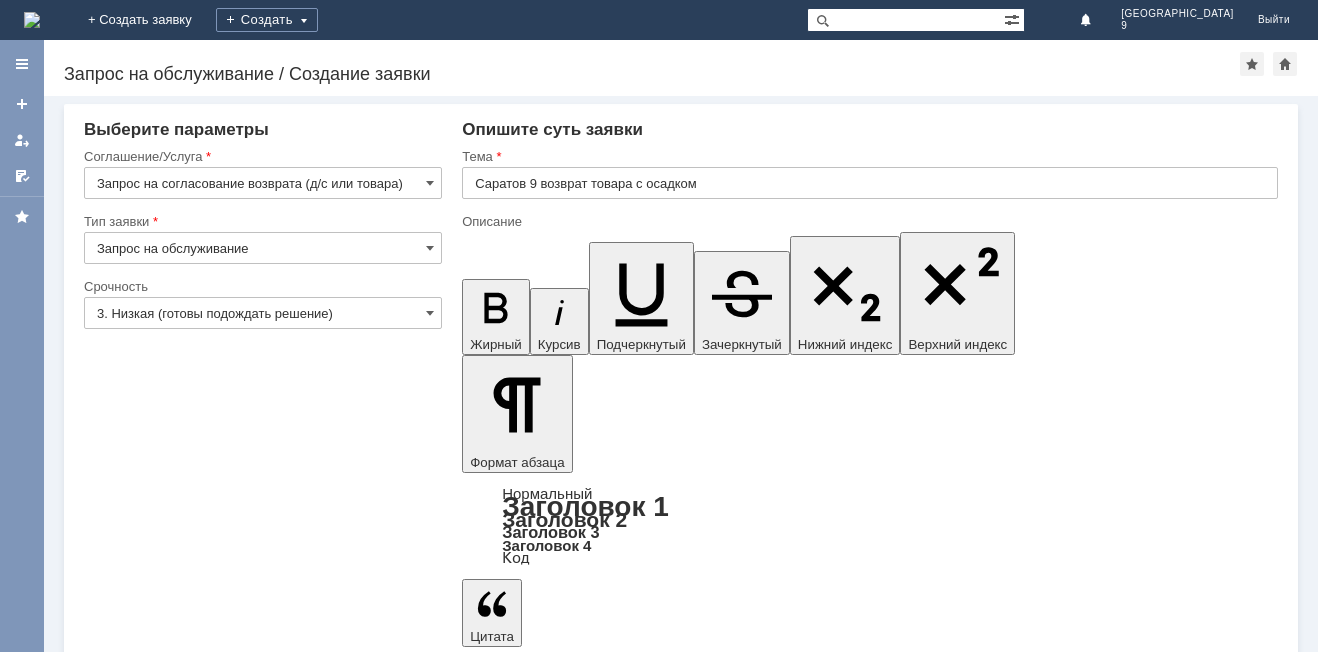 click on "с плавающими частицами внутри в количестве 12 штук." at bounding box center (625, 5420) 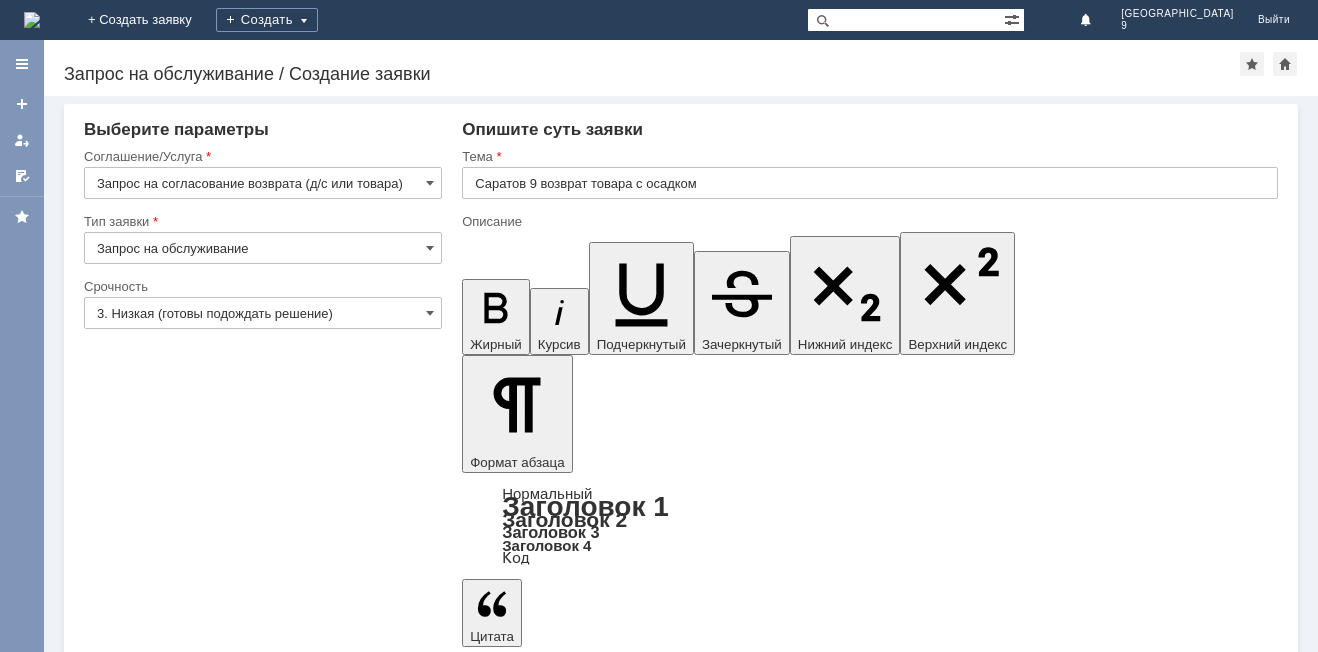 click on "Сохранить" at bounding box center (144, 5633) 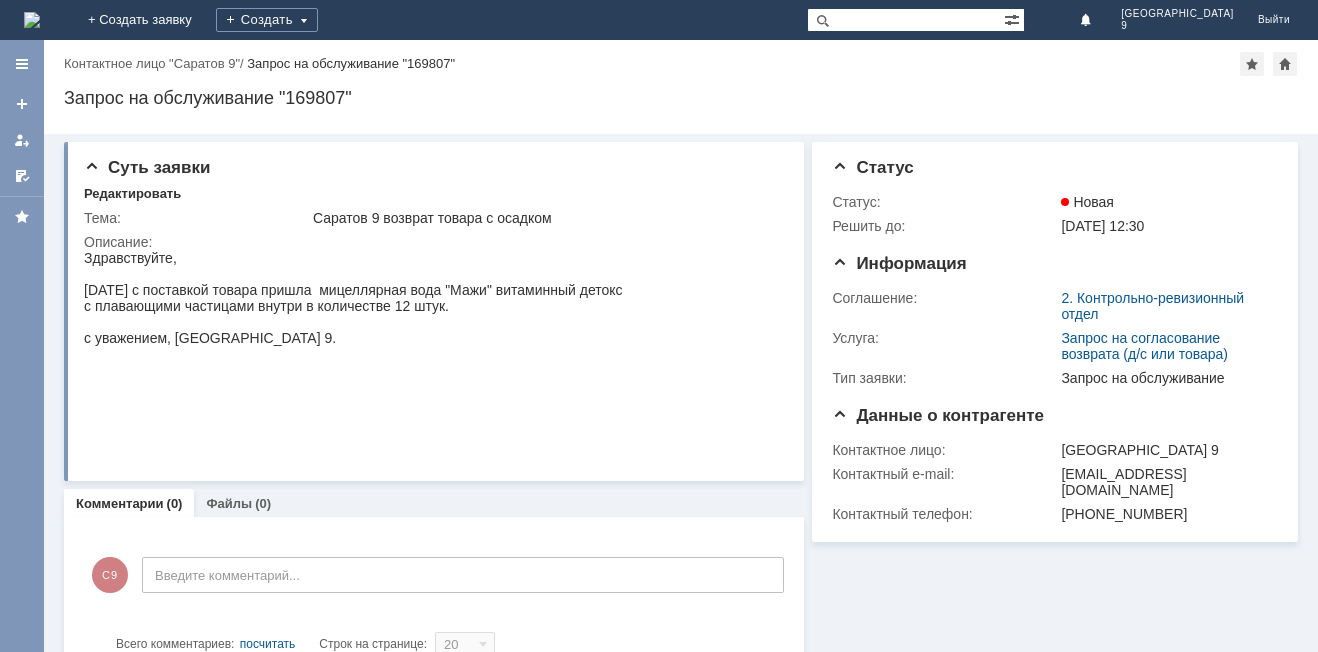 scroll, scrollTop: 0, scrollLeft: 0, axis: both 